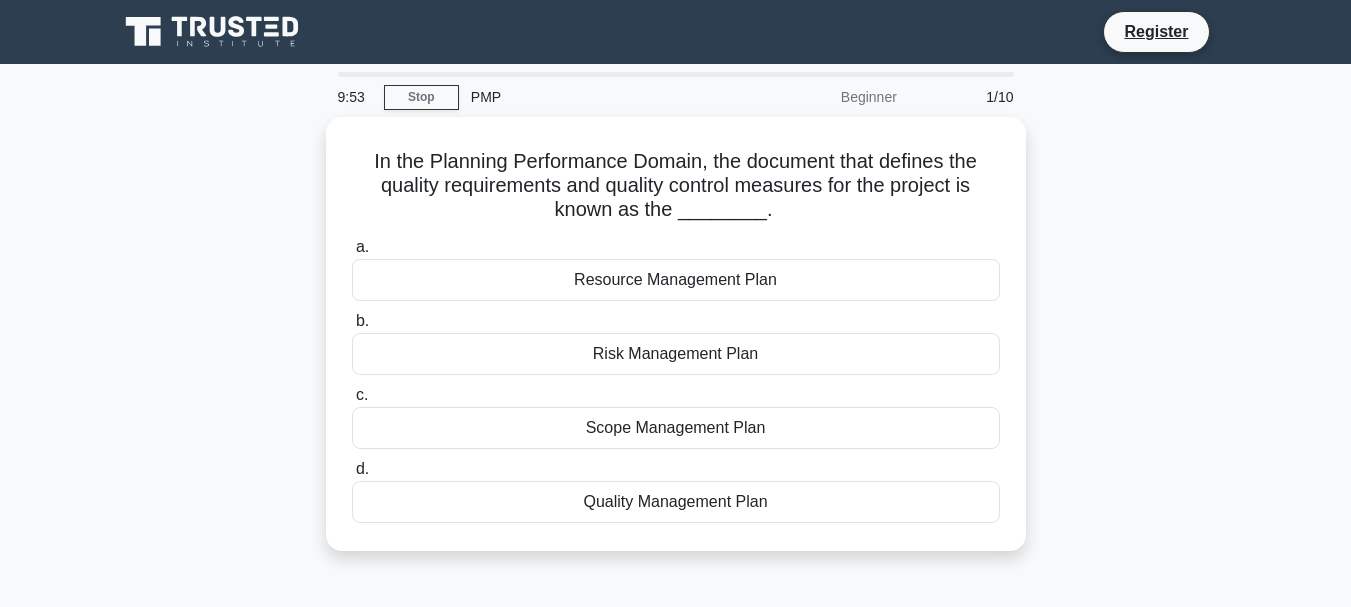 scroll, scrollTop: 0, scrollLeft: 0, axis: both 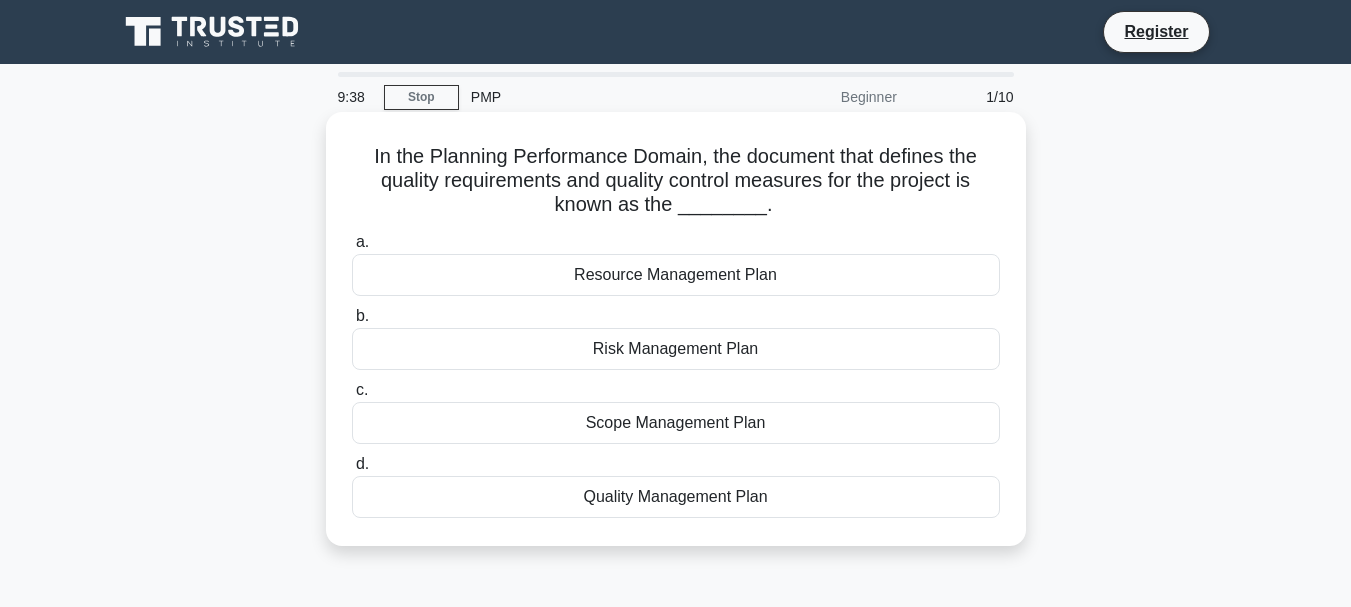 click on "Quality Management Plan" at bounding box center (676, 497) 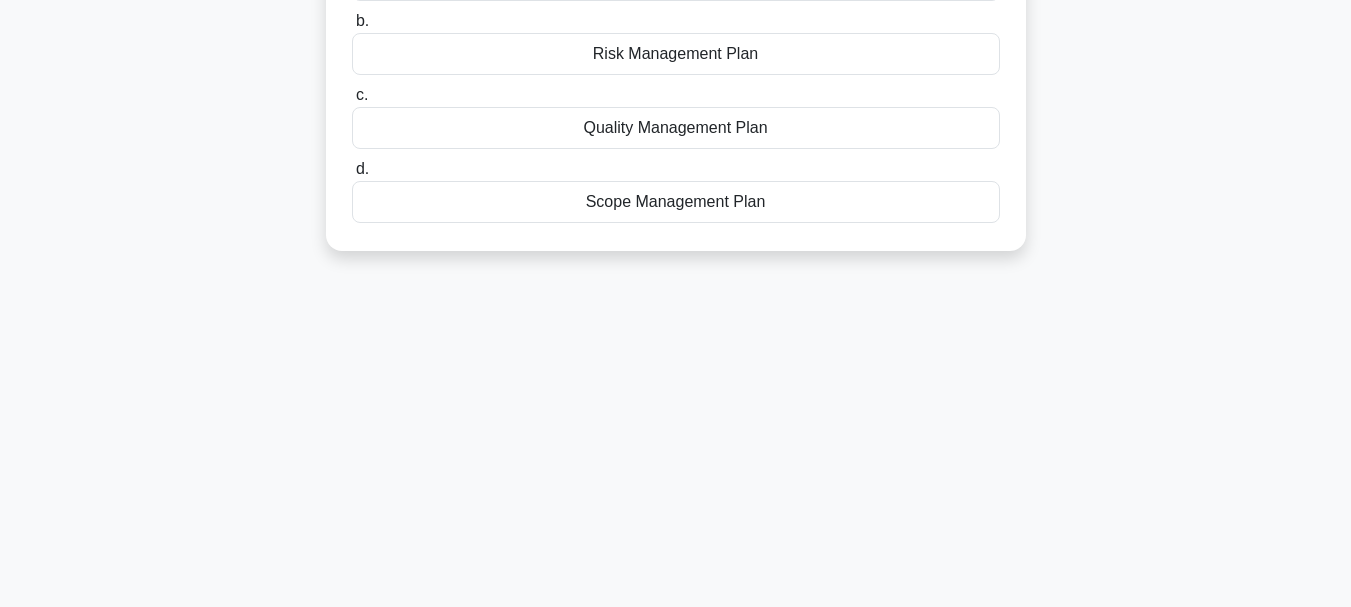 scroll, scrollTop: 100, scrollLeft: 0, axis: vertical 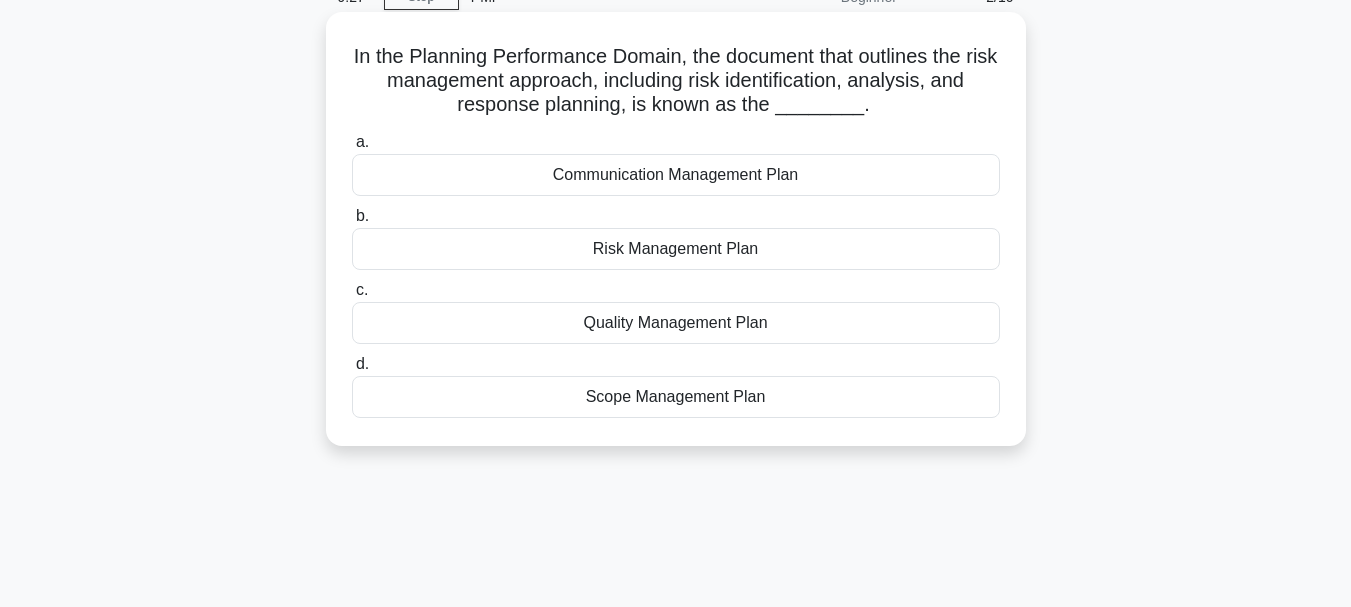 click on "Scope Management Plan" at bounding box center (676, 397) 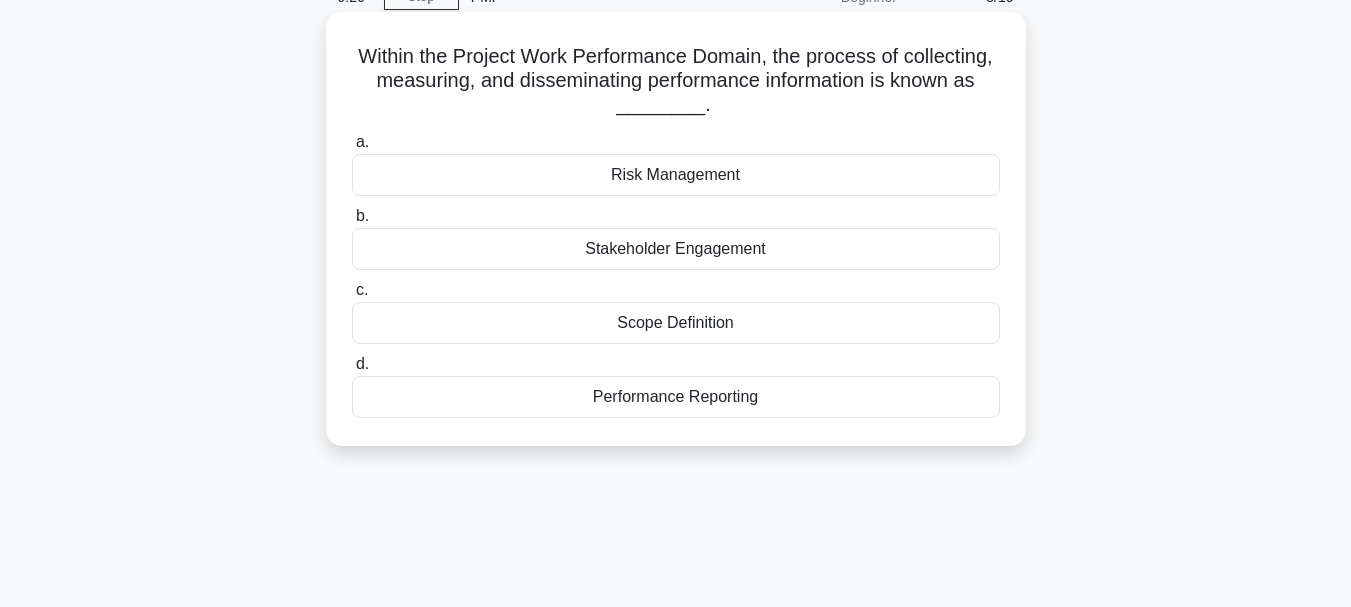 scroll, scrollTop: 0, scrollLeft: 0, axis: both 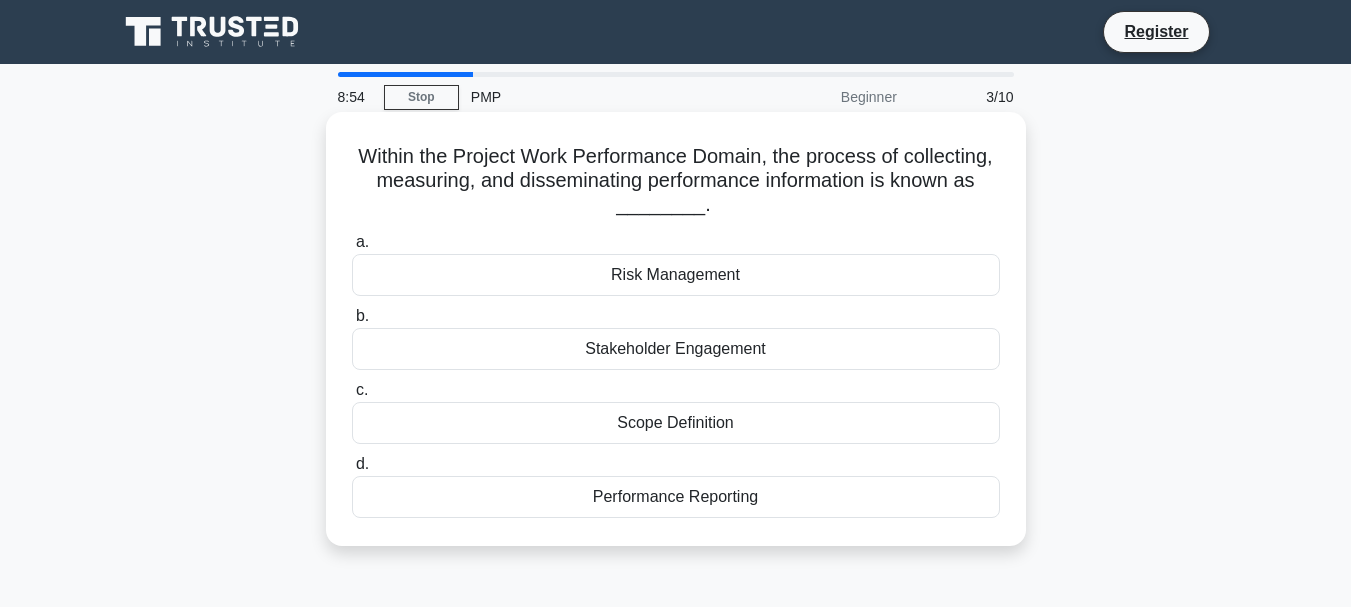 click on "Performance Reporting" at bounding box center [676, 497] 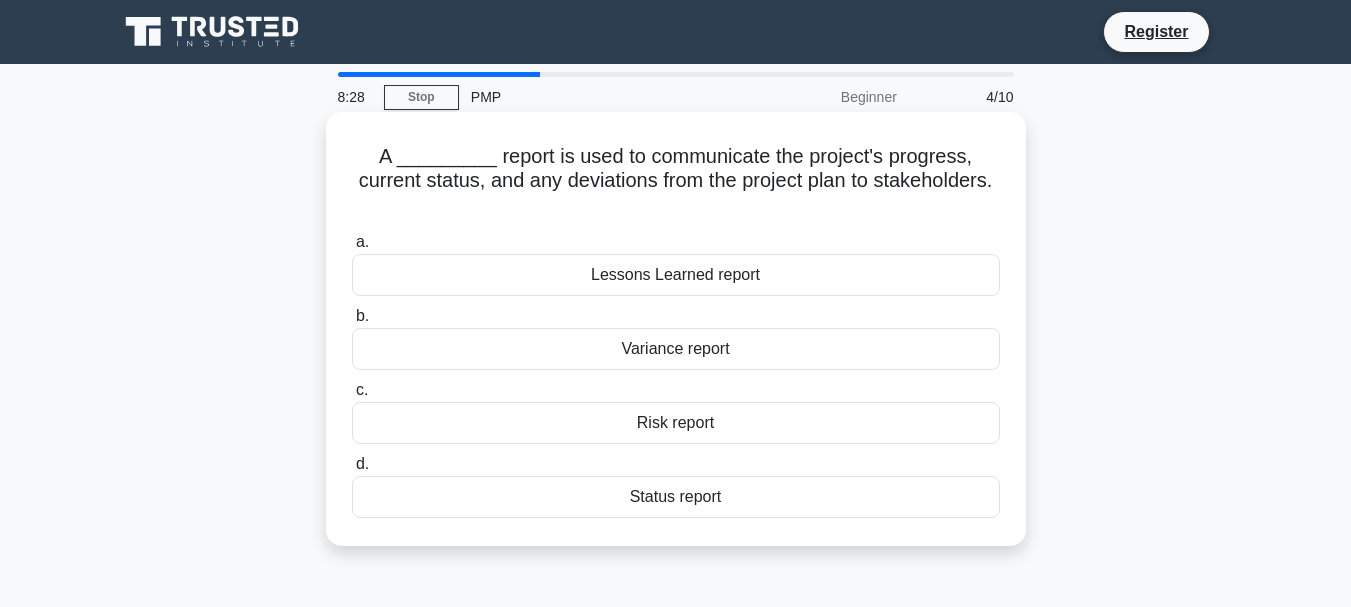 click on "Status report" at bounding box center [676, 497] 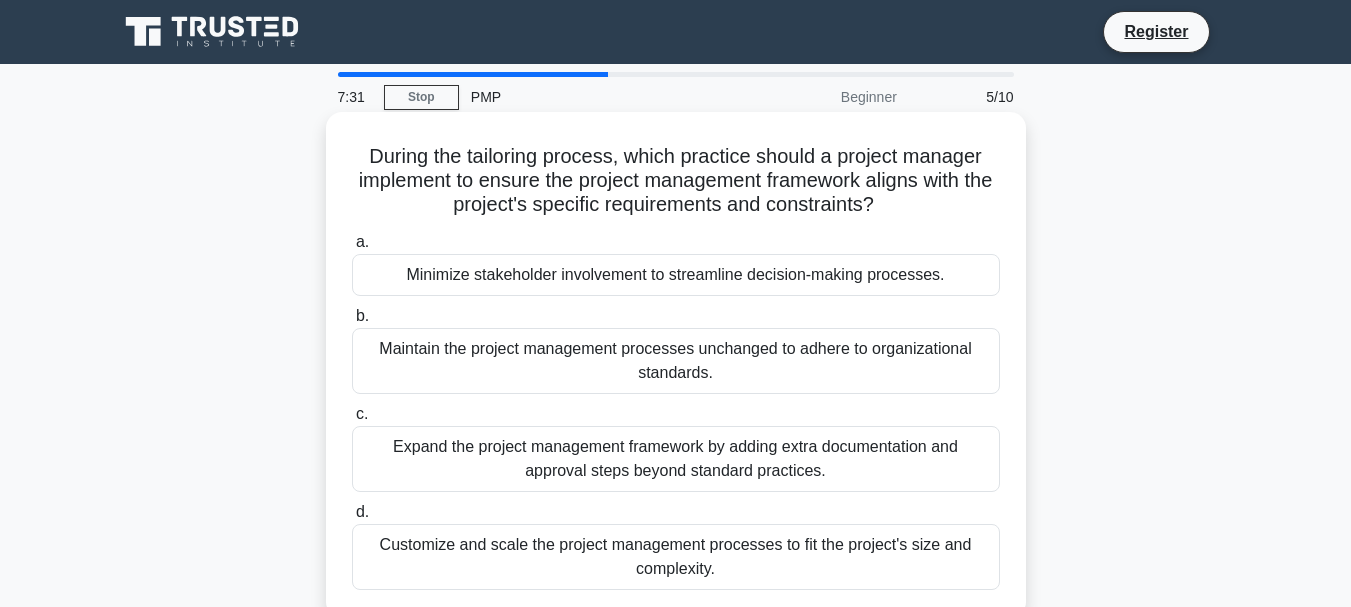 click on "Customize and scale the project management processes to fit the project's size and complexity." at bounding box center [676, 557] 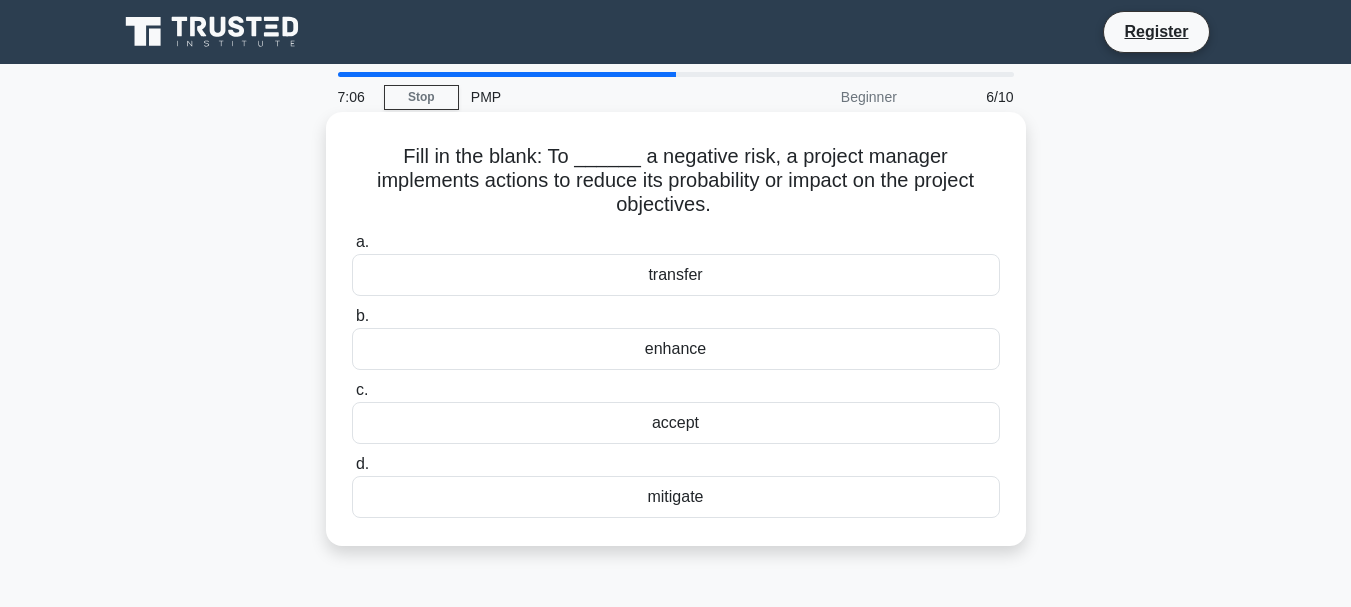 click on "mitigate" at bounding box center [676, 497] 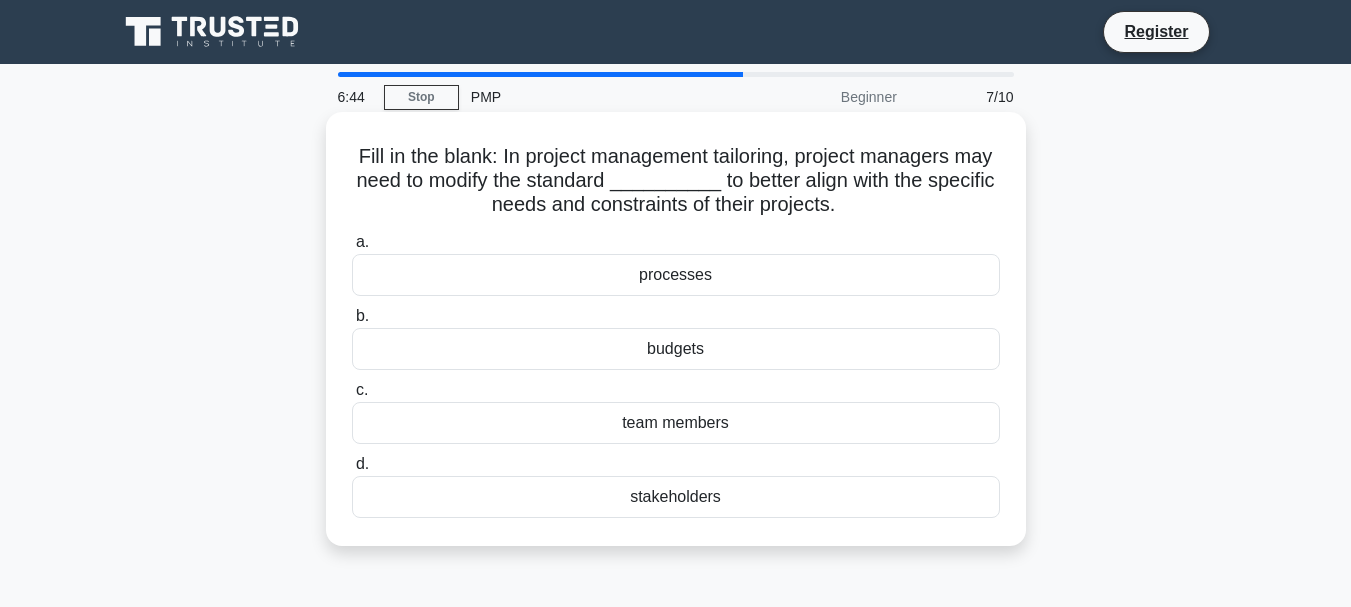 click on "processes" at bounding box center (676, 275) 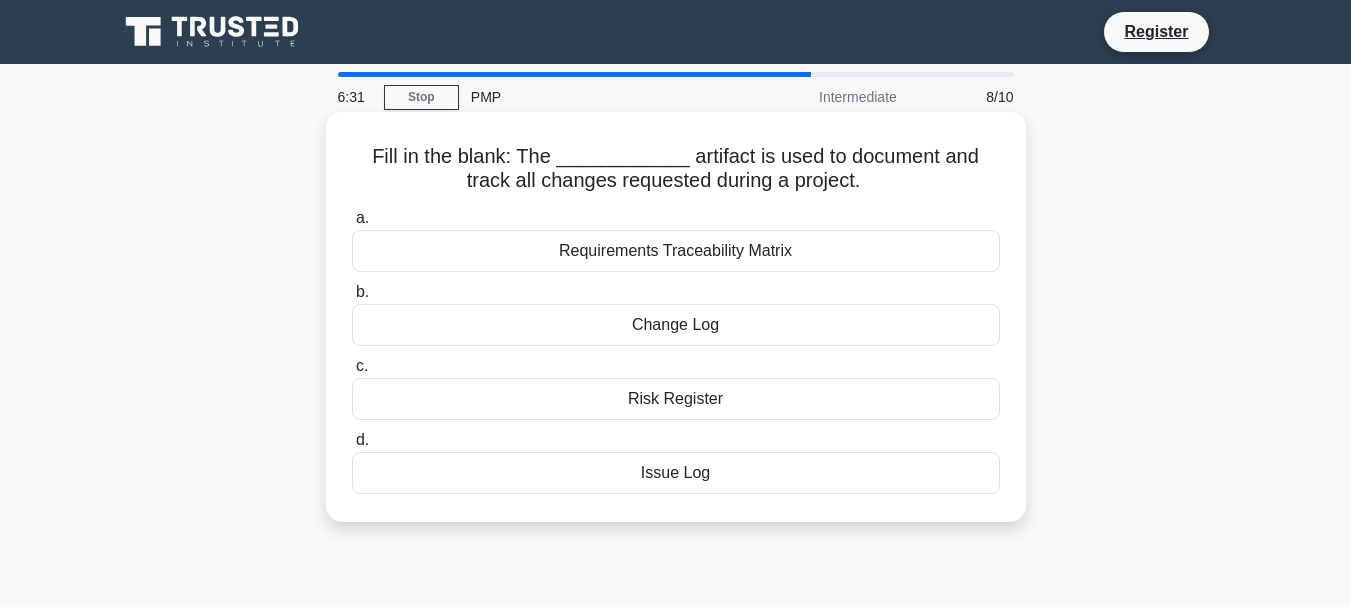 click on "Change Log" at bounding box center (676, 325) 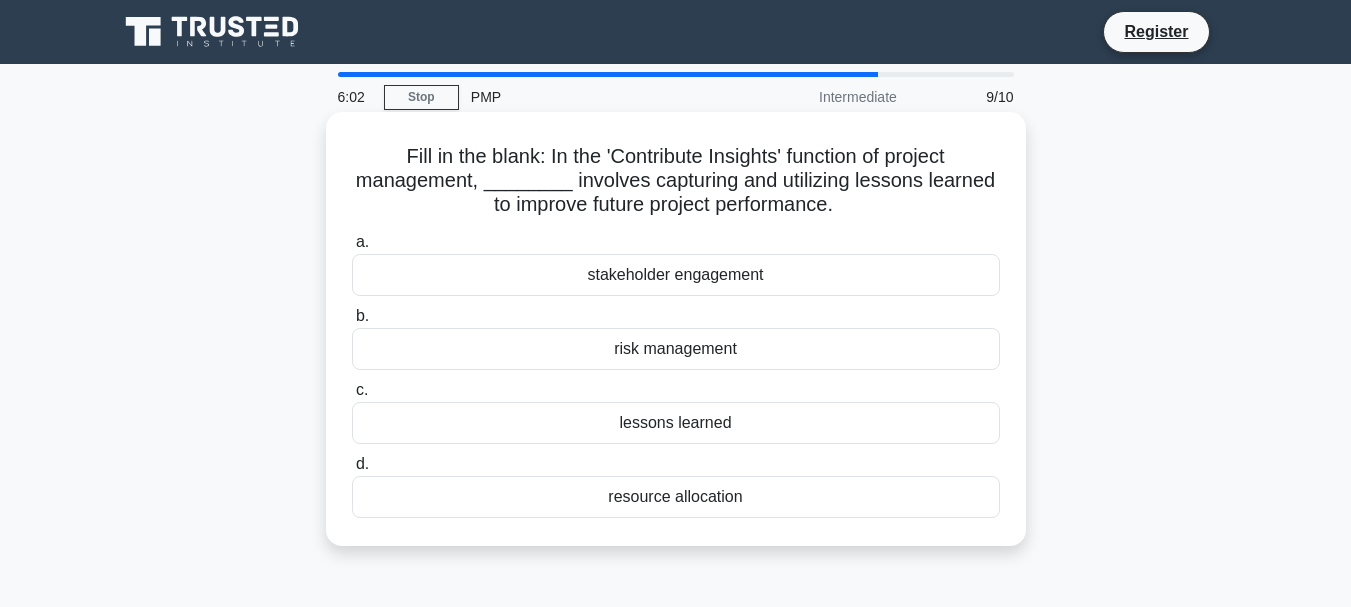 click on "lessons learned" at bounding box center (676, 423) 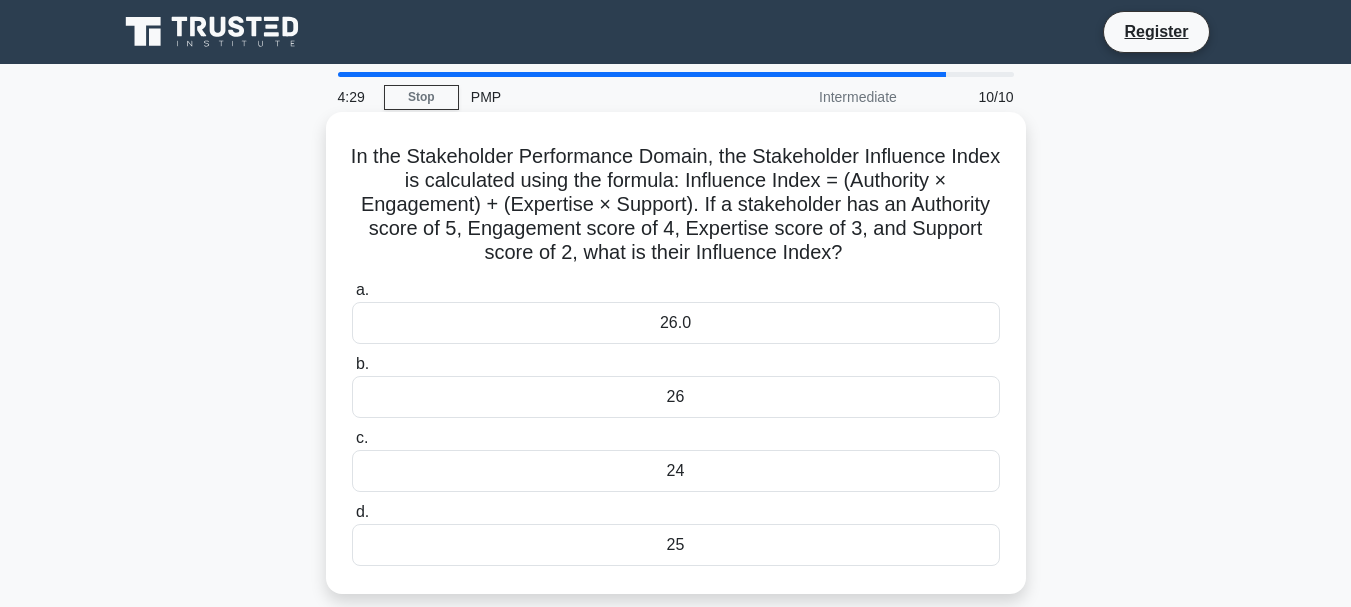 click on "26" at bounding box center (676, 397) 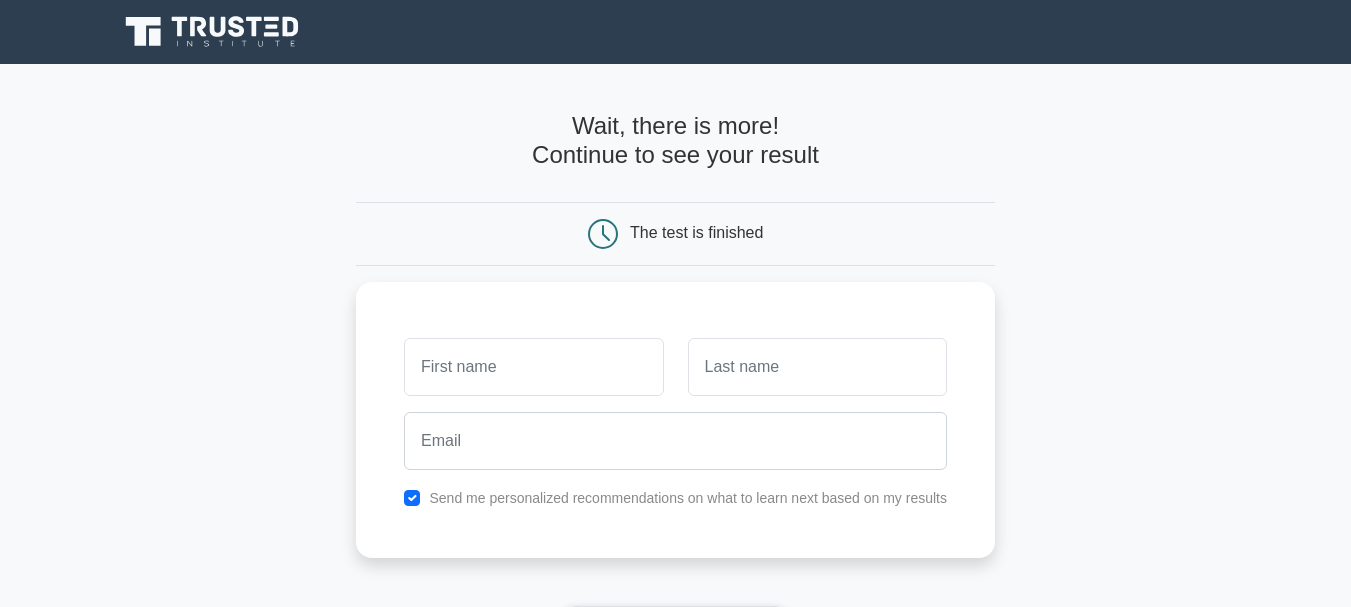 scroll, scrollTop: 0, scrollLeft: 0, axis: both 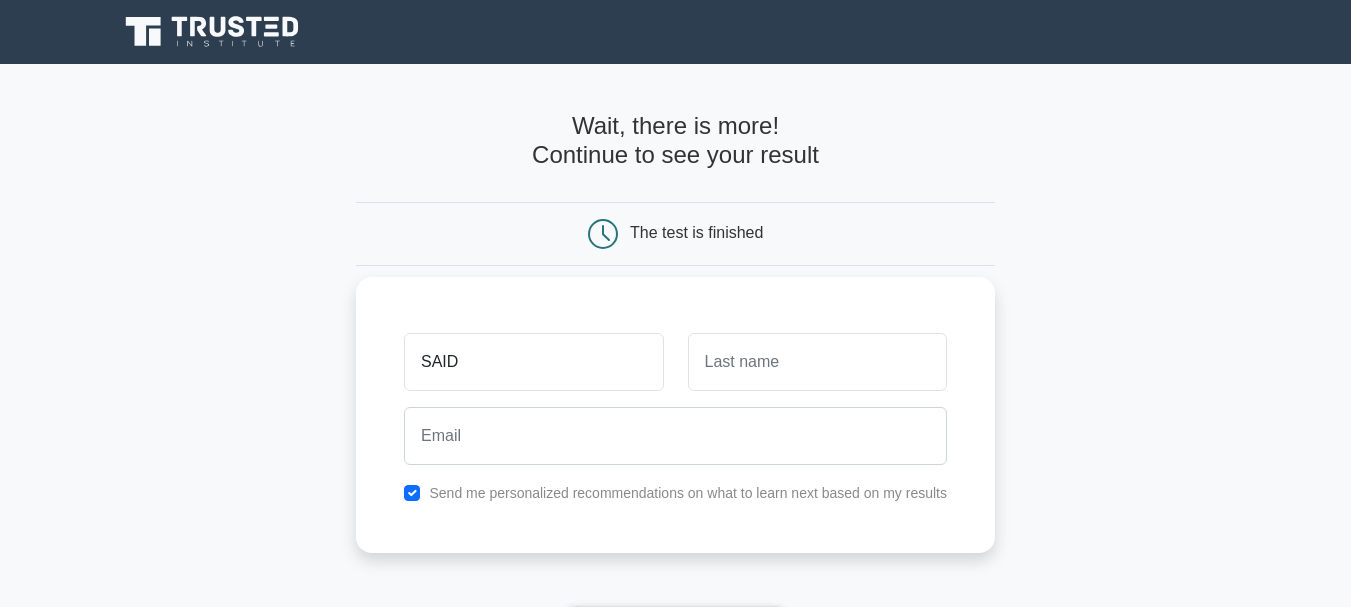 type on "SAID" 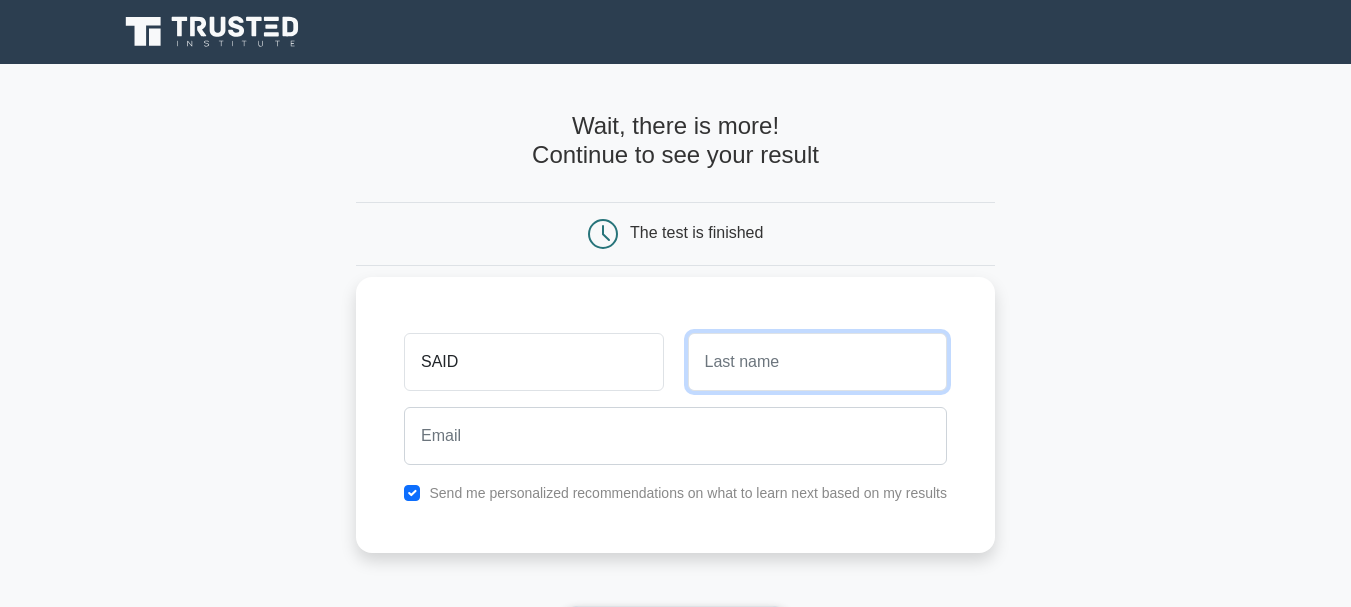 click at bounding box center [817, 362] 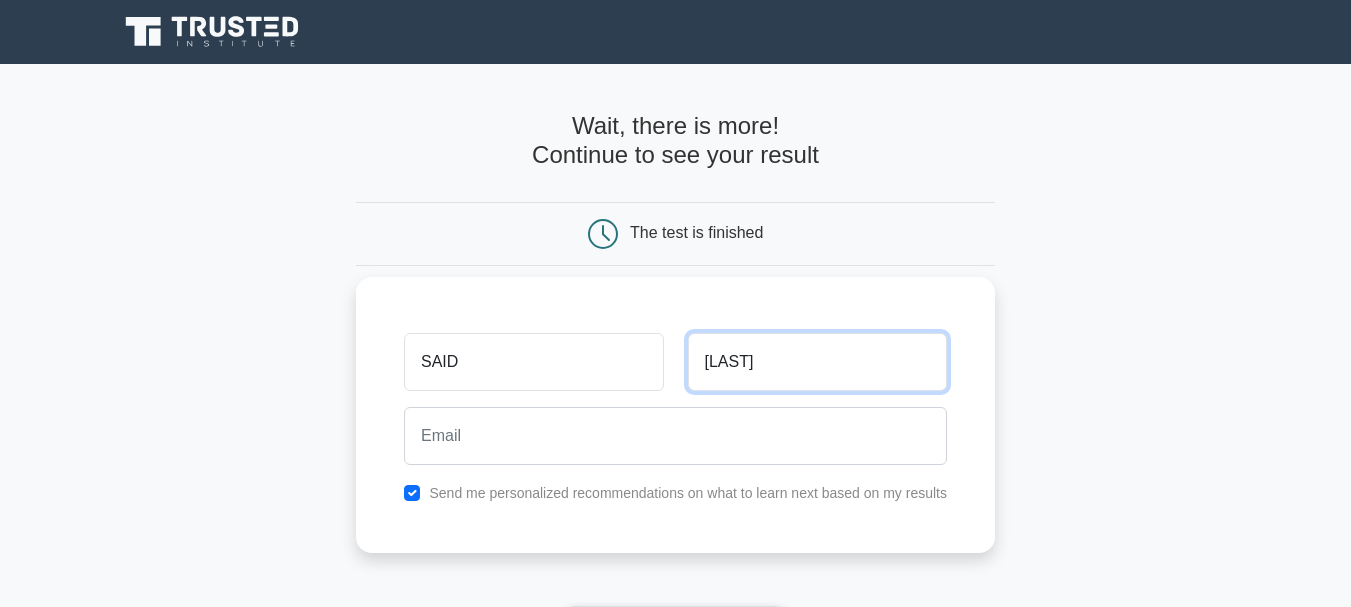 type on "[LAST]" 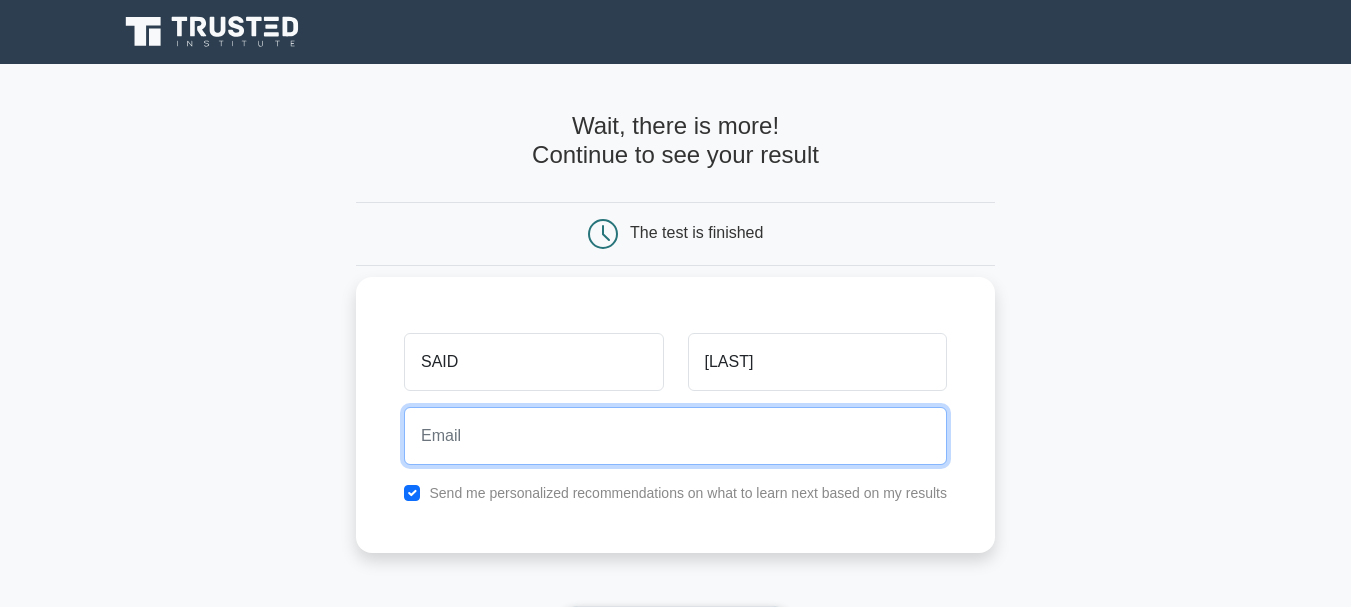 click at bounding box center [675, 436] 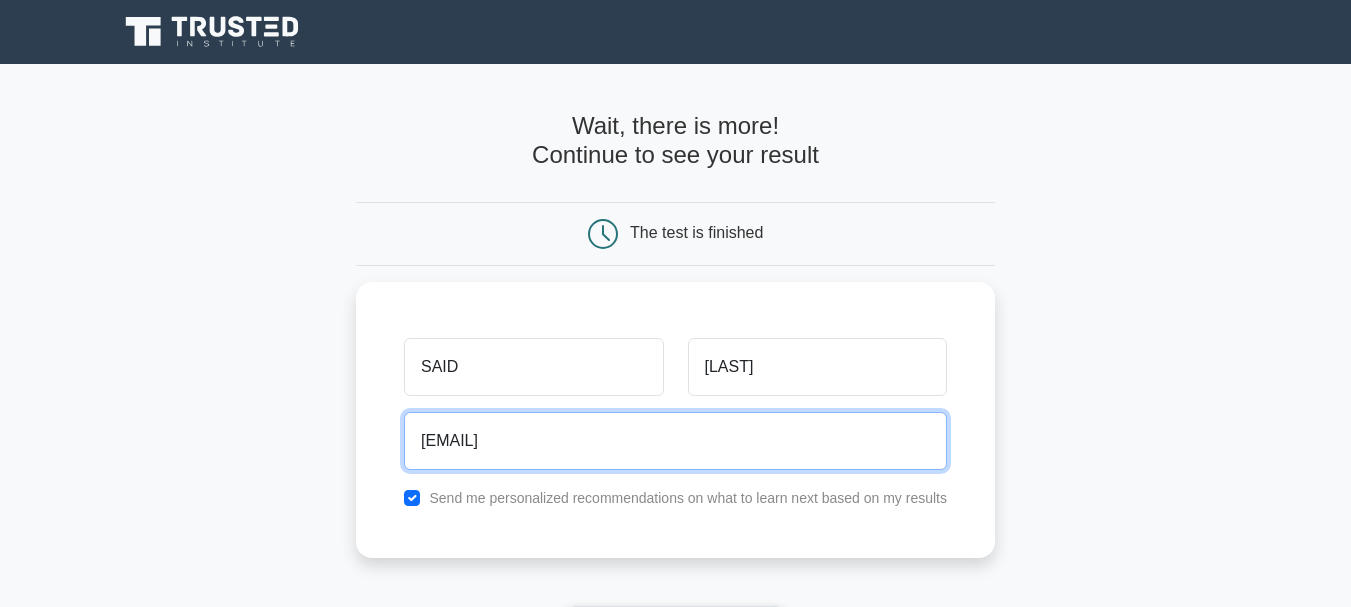 scroll, scrollTop: 200, scrollLeft: 0, axis: vertical 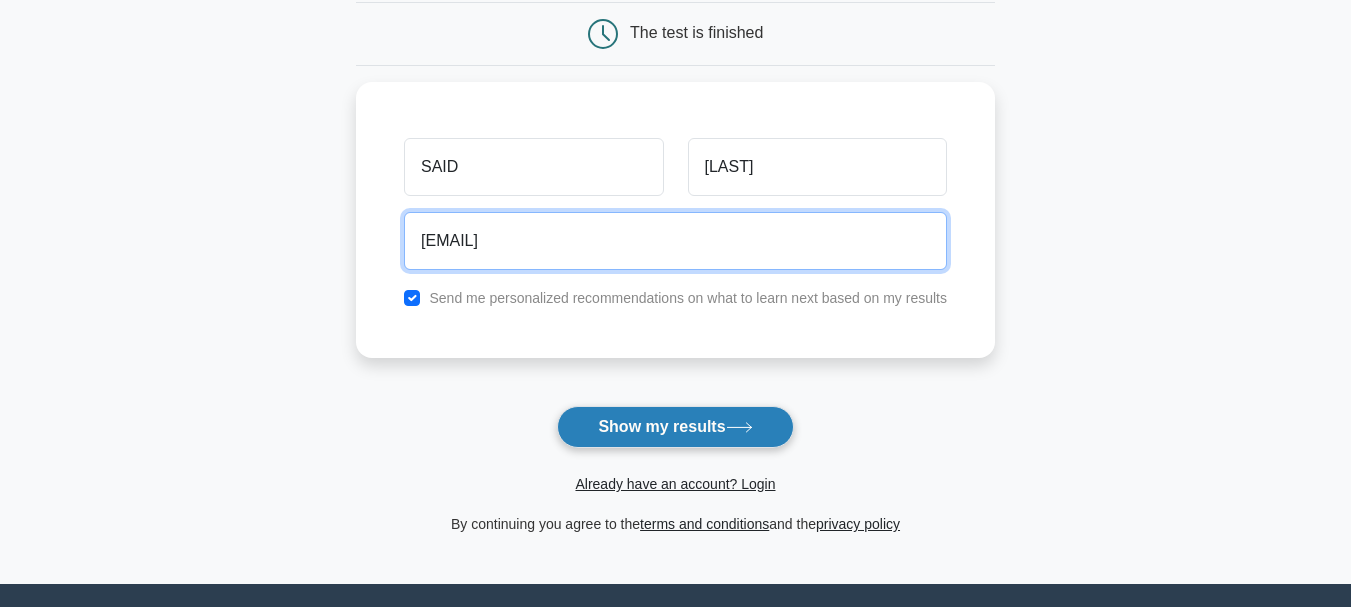 type on "[EMAIL]" 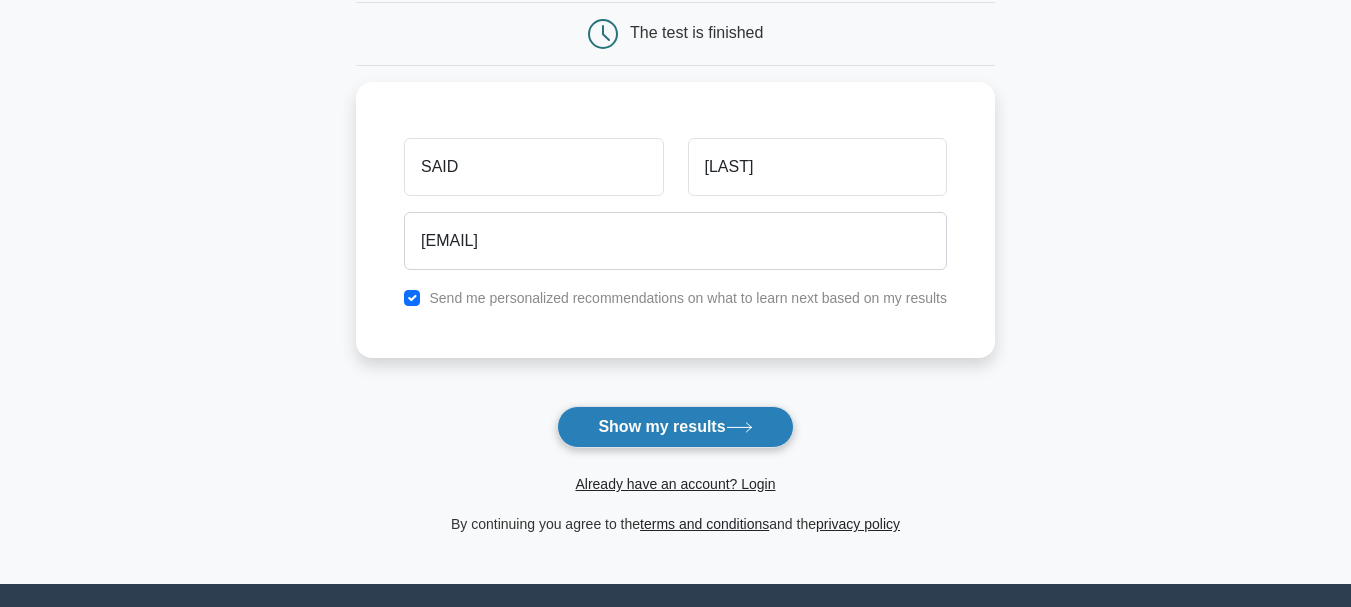 click on "Show my results" at bounding box center (675, 427) 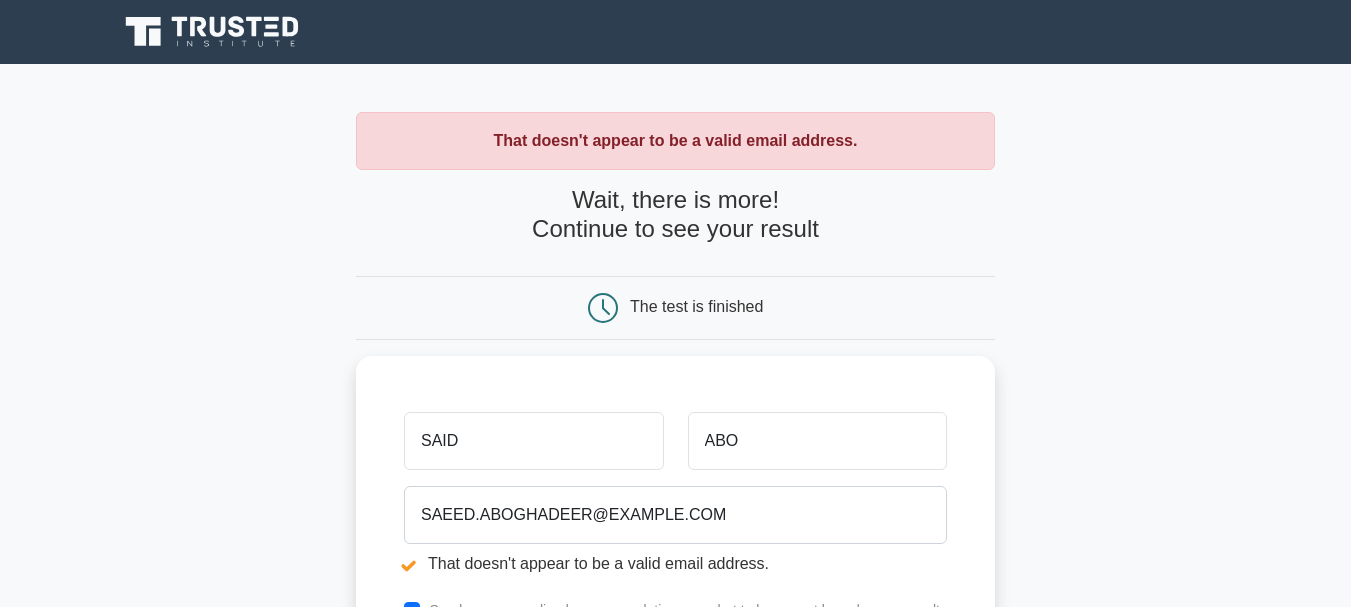 scroll, scrollTop: 0, scrollLeft: 0, axis: both 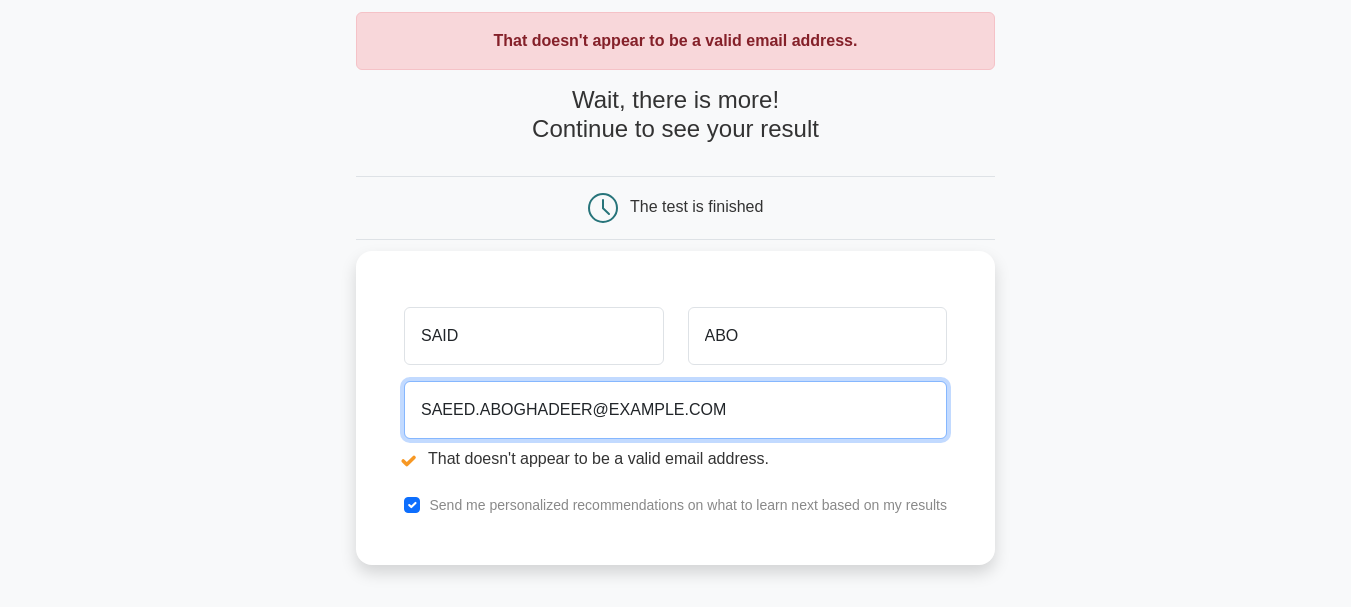 click on "[EMAIL]" at bounding box center [675, 410] 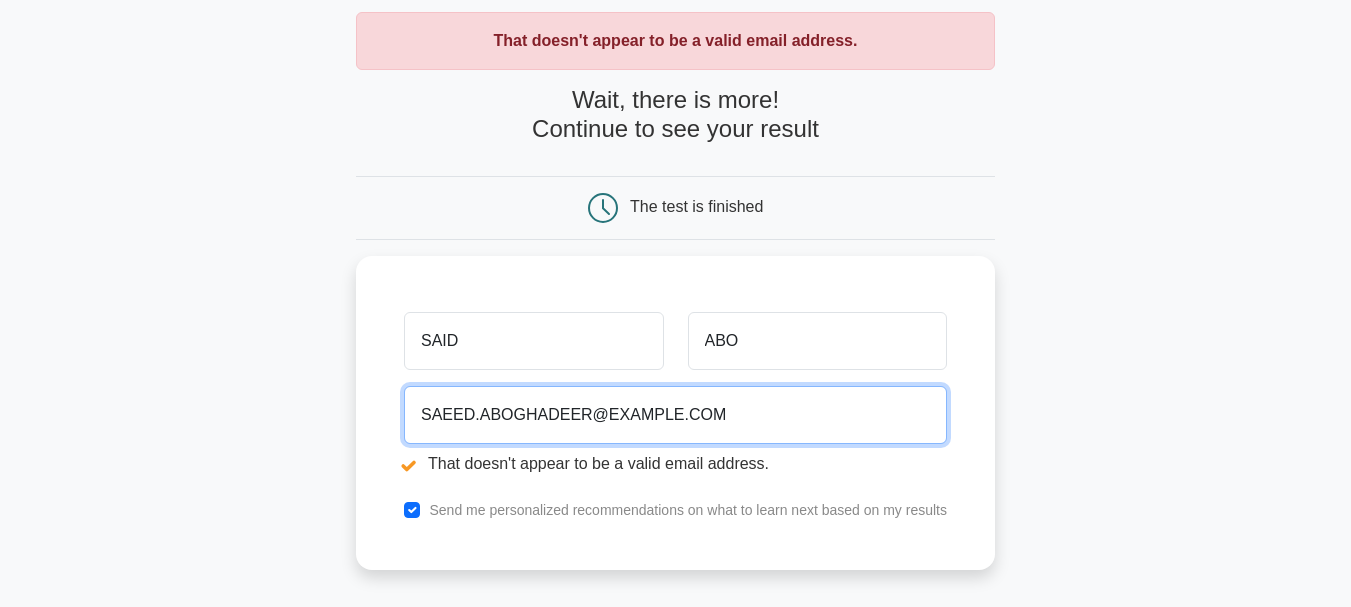 scroll, scrollTop: 400, scrollLeft: 0, axis: vertical 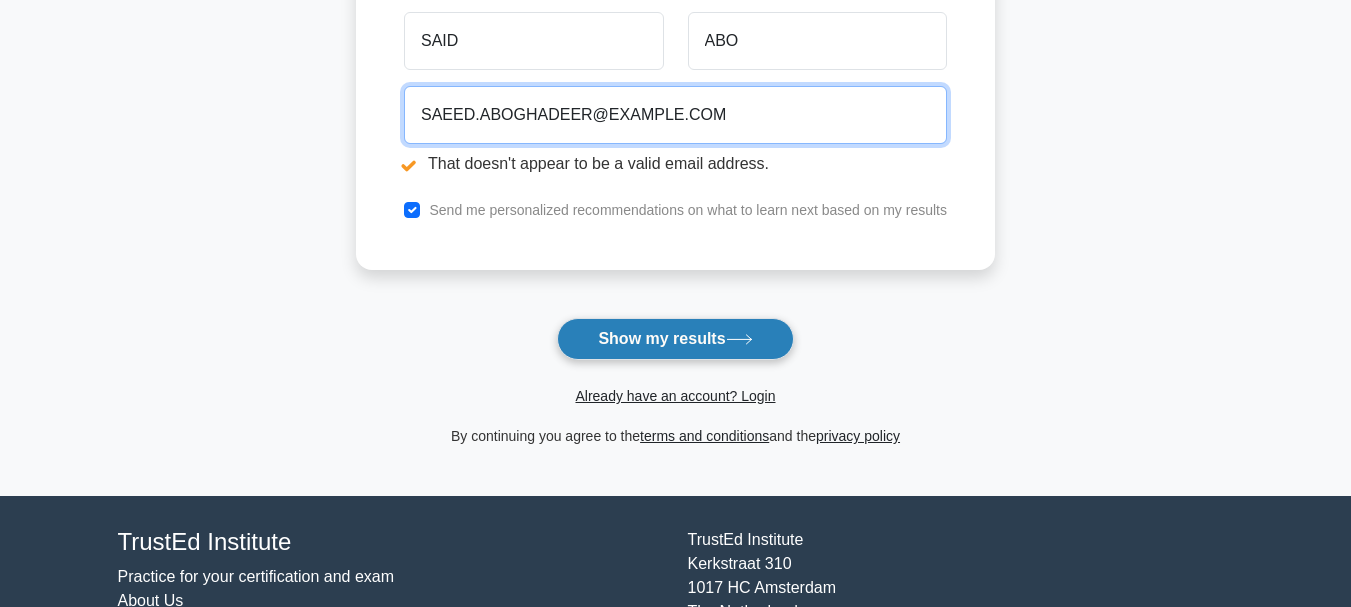 type on "SAEED.ABOGHADEER@GMAIL.COM" 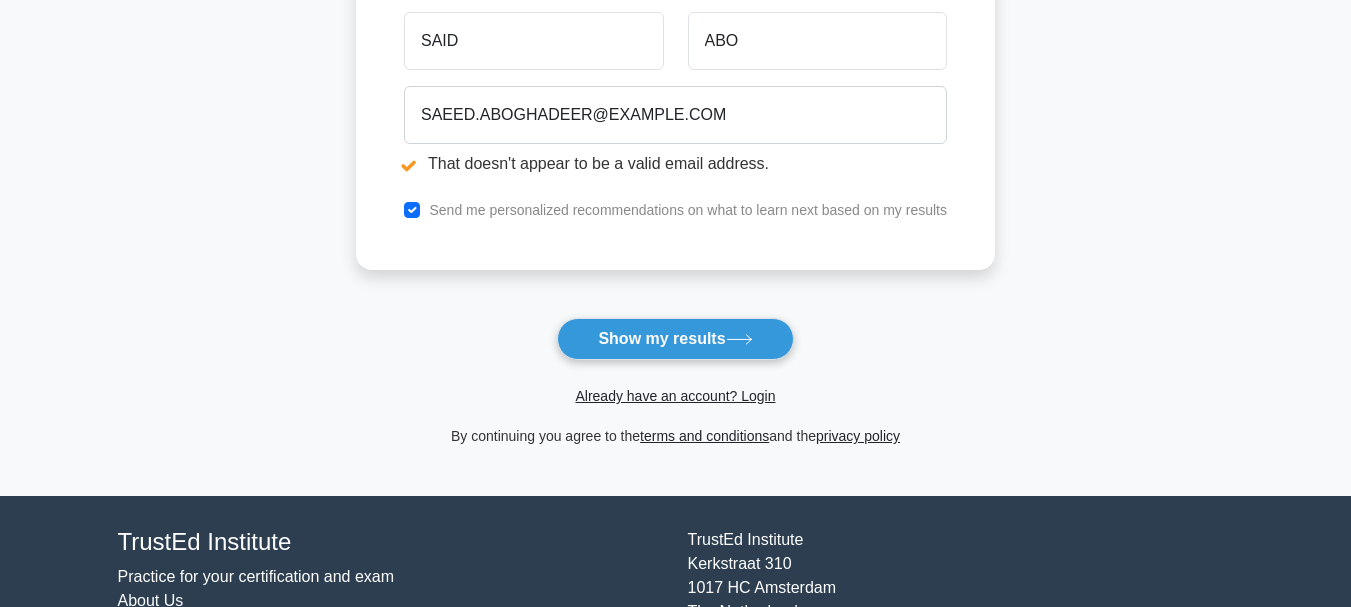 click on "Show my results" at bounding box center [675, 339] 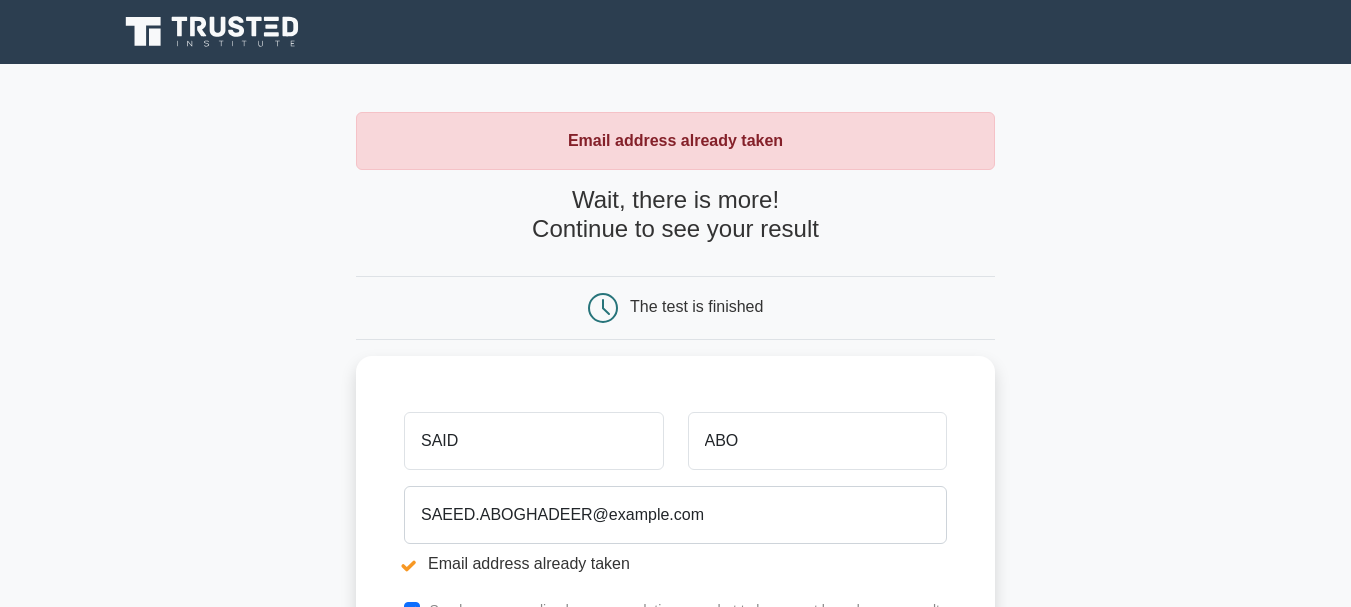 scroll, scrollTop: 0, scrollLeft: 0, axis: both 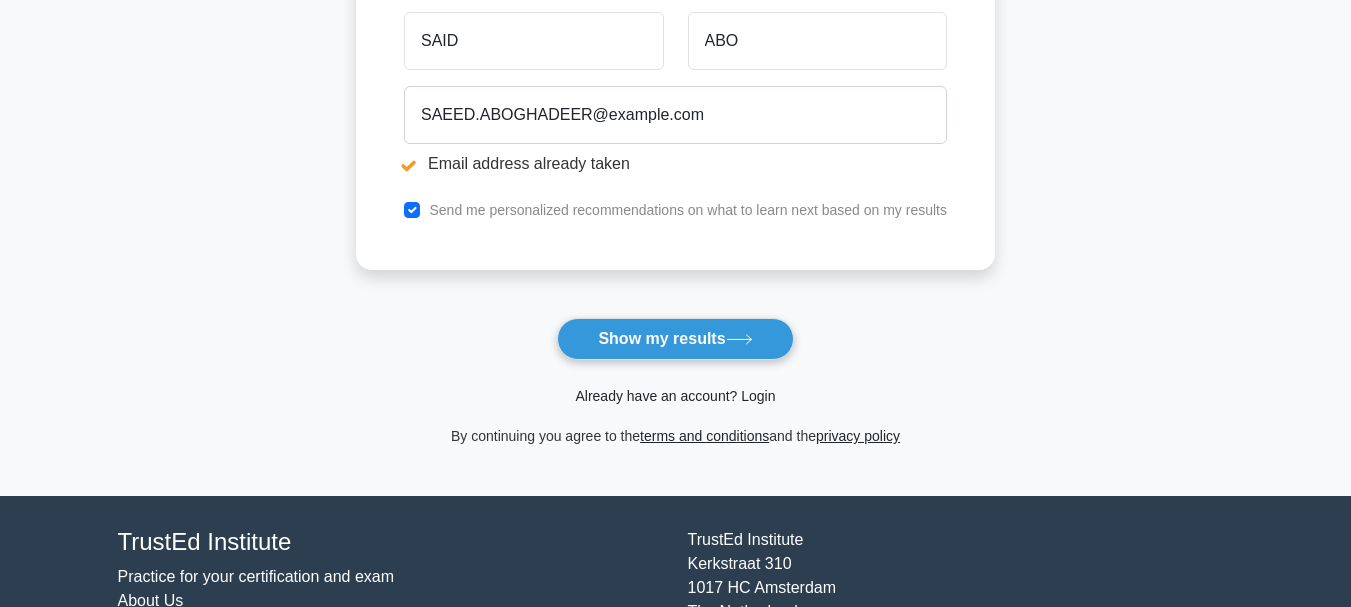 click on "Already have an account? Login" at bounding box center (675, 396) 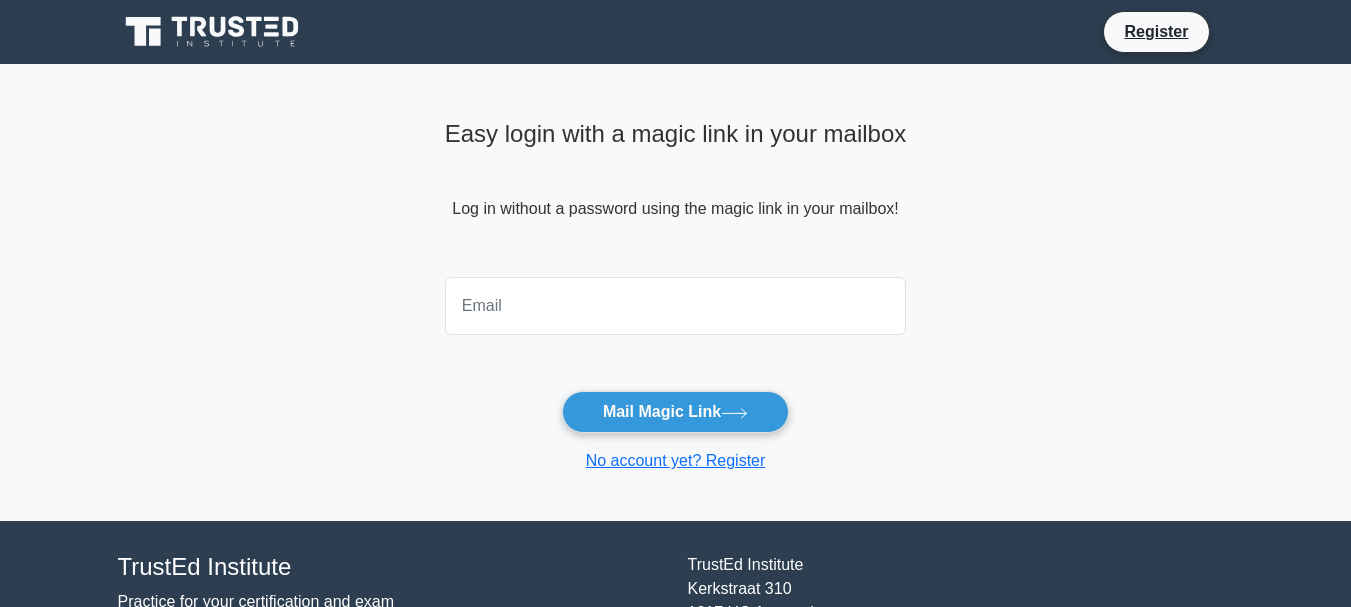 scroll, scrollTop: 0, scrollLeft: 0, axis: both 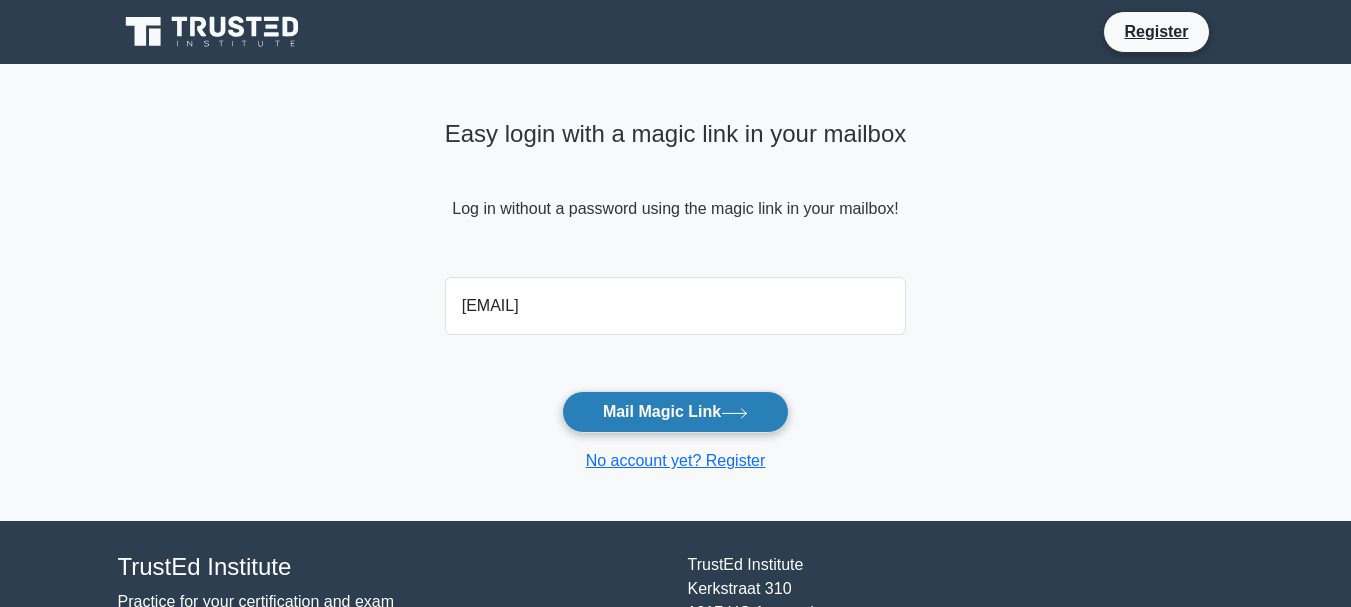 type on "[EMAIL]" 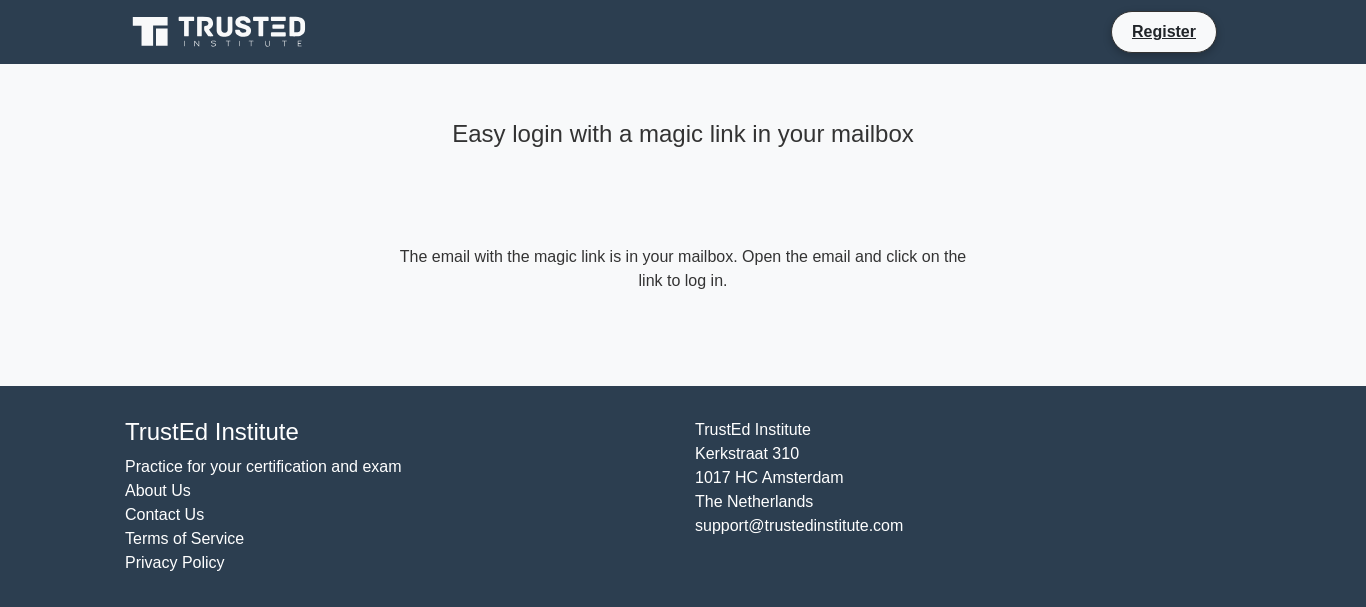 scroll, scrollTop: 0, scrollLeft: 0, axis: both 